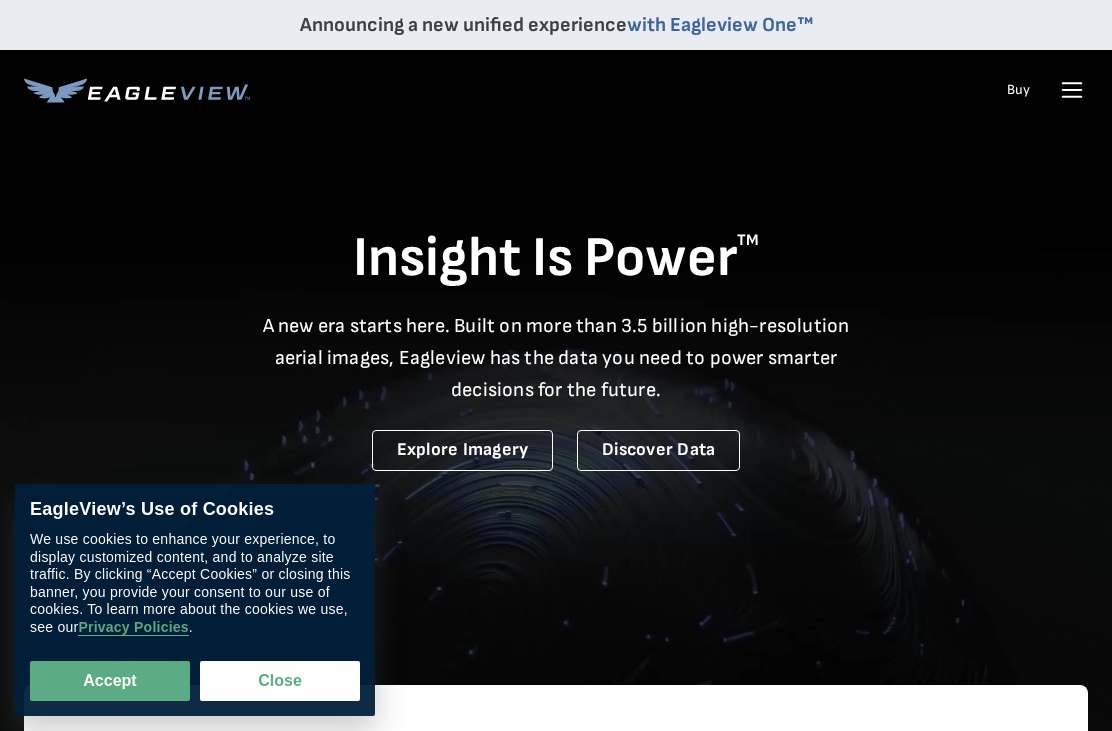 scroll, scrollTop: 0, scrollLeft: 0, axis: both 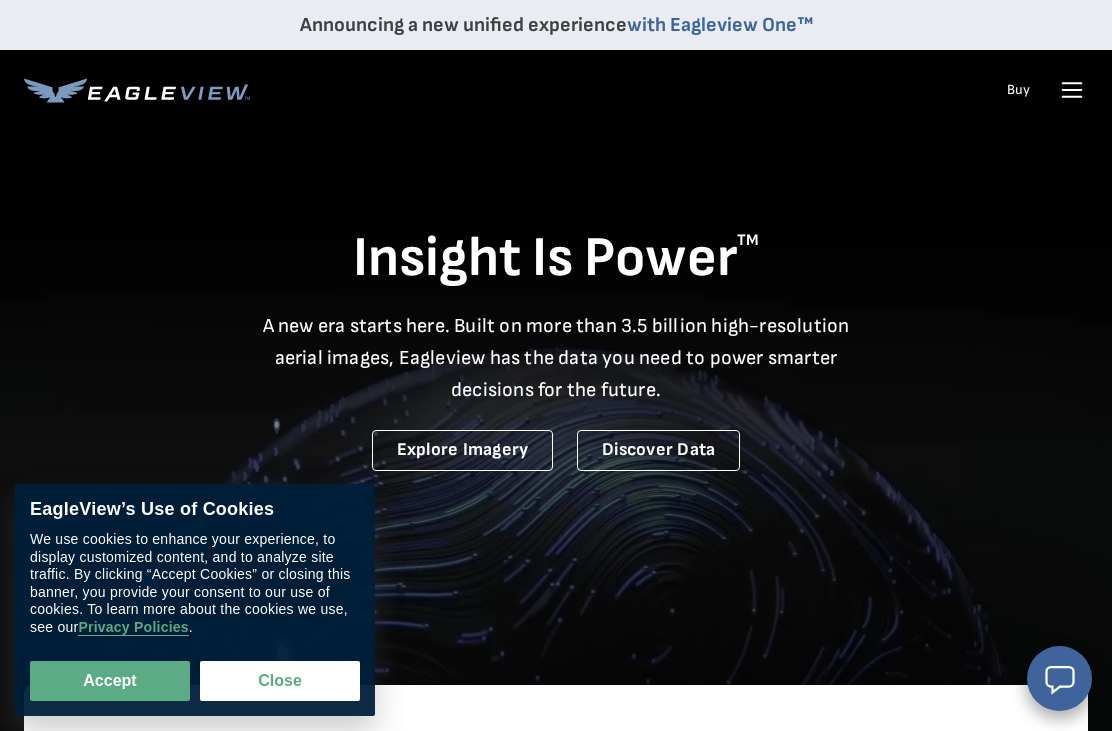 click on "Buy" at bounding box center (1018, 90) 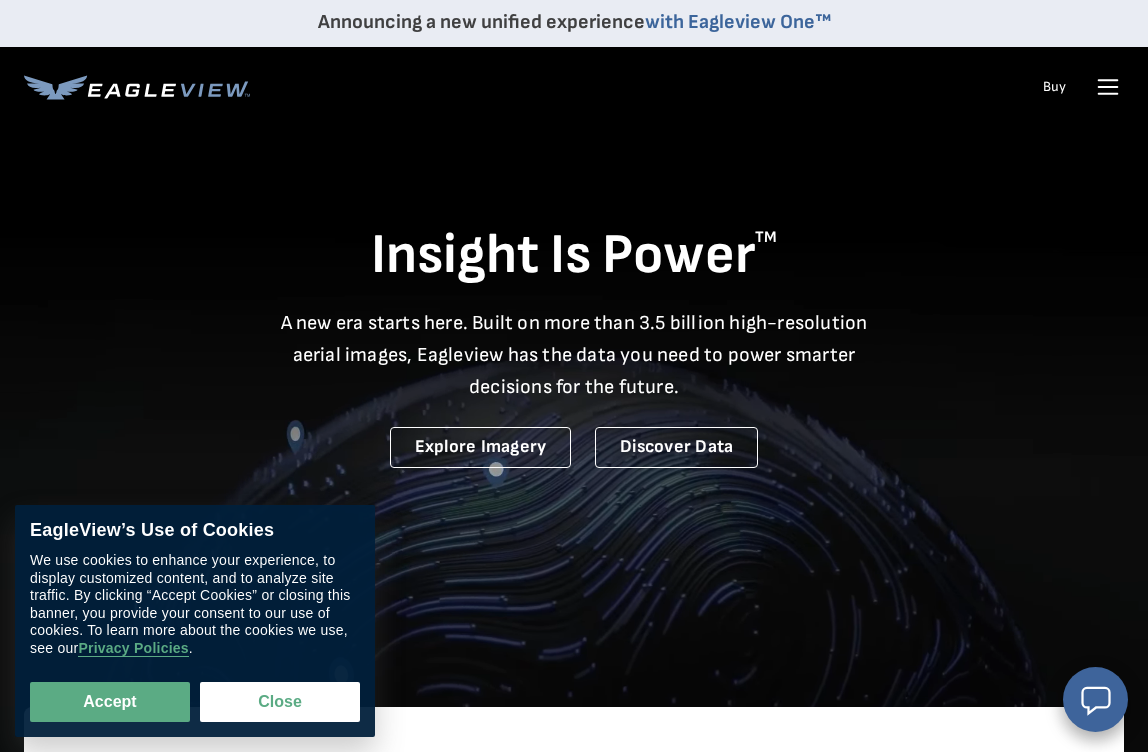scroll, scrollTop: 3, scrollLeft: 0, axis: vertical 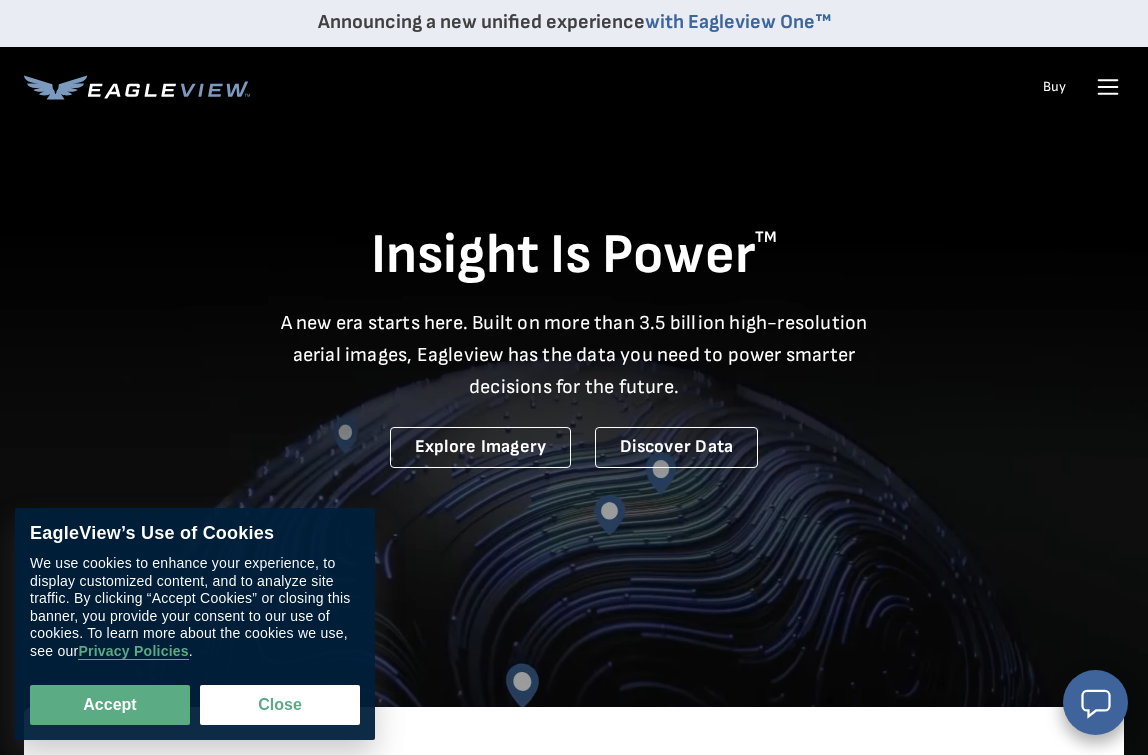 click on "Close" at bounding box center (280, 705) 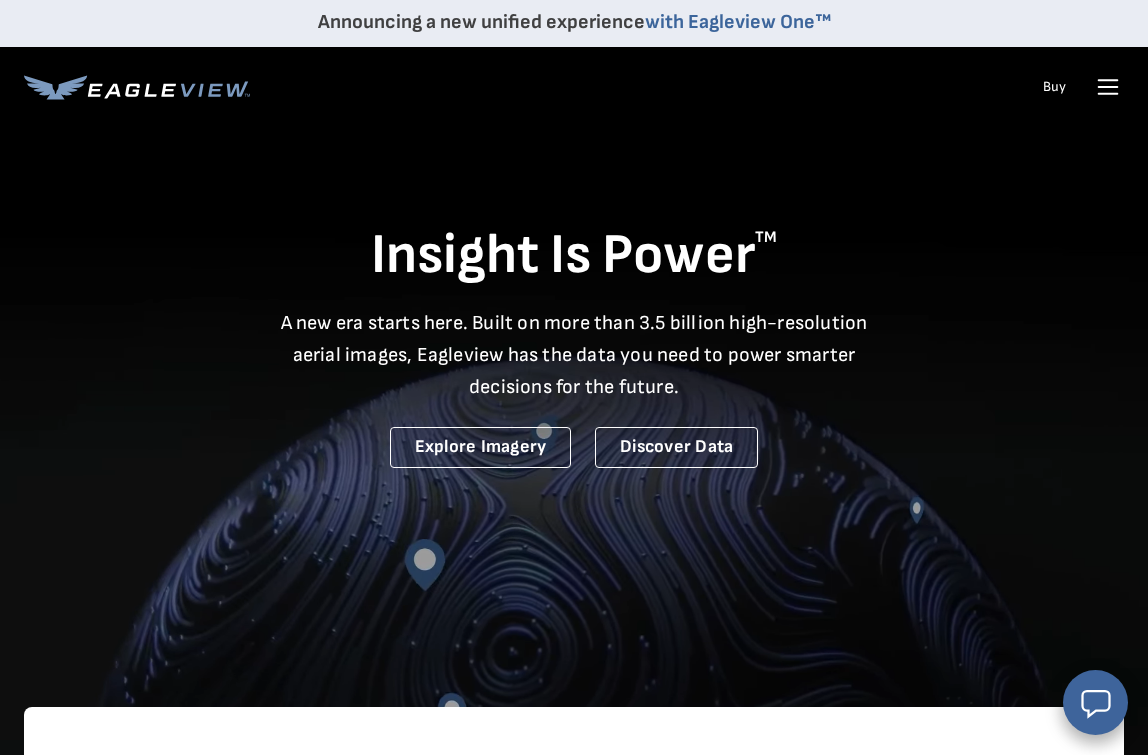 click 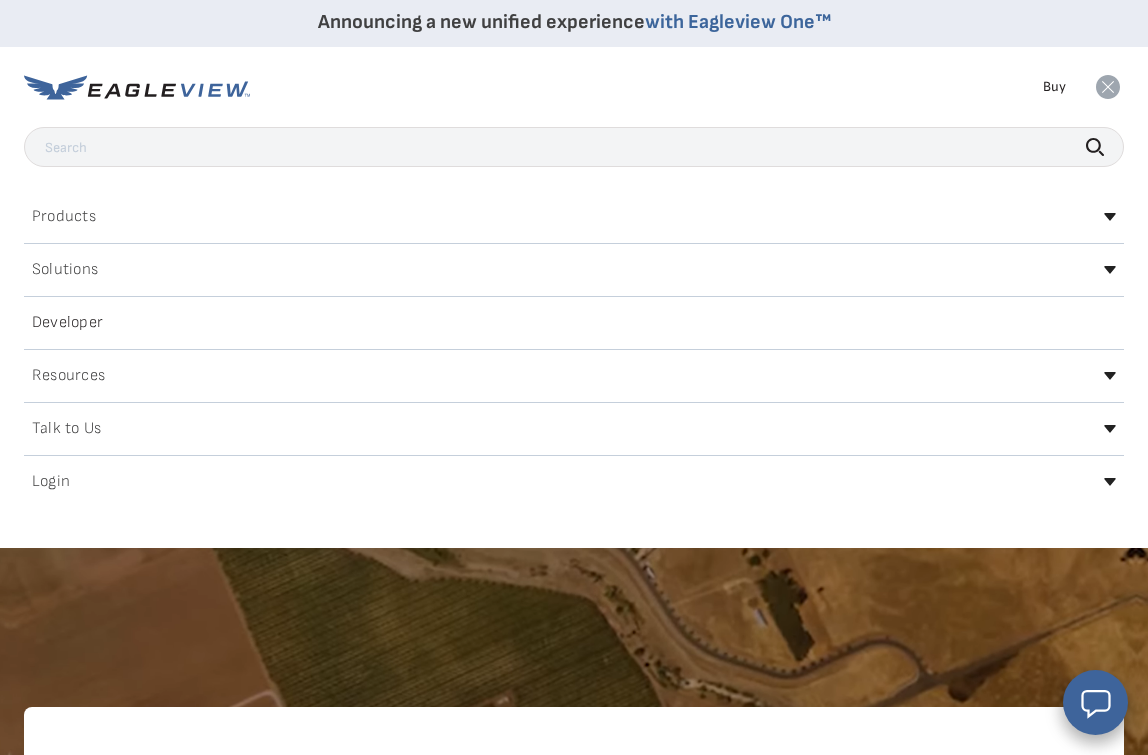 click on "Login" at bounding box center (51, 482) 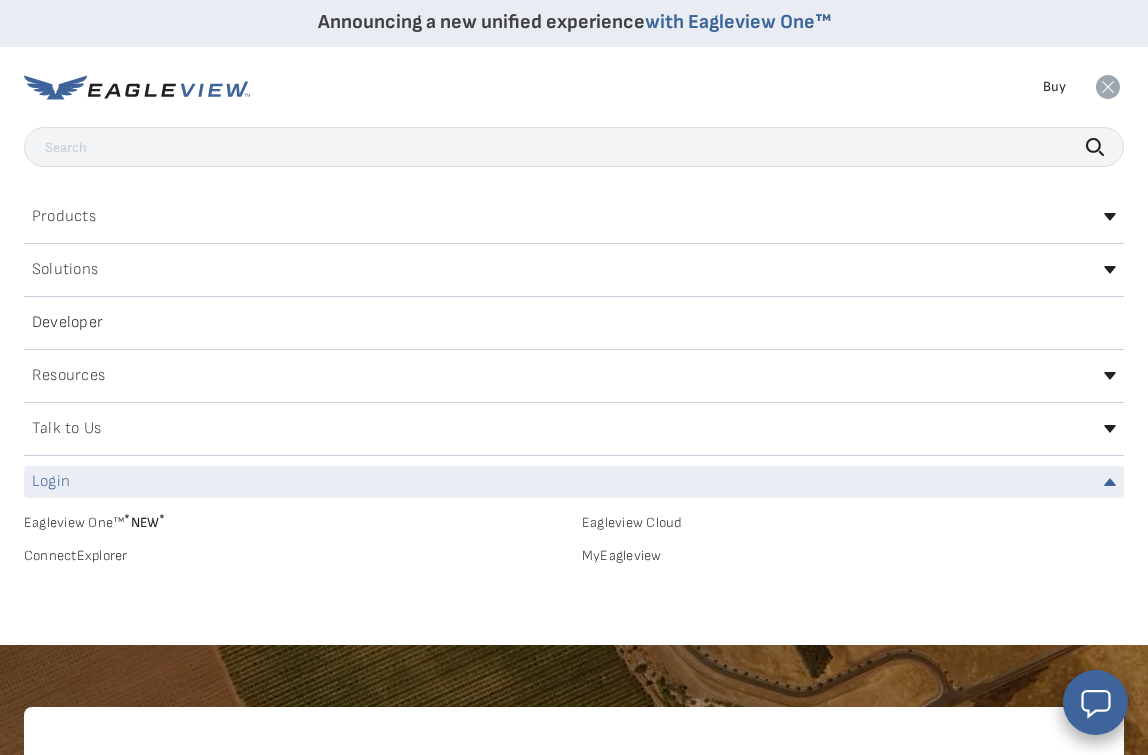 click on "*" at bounding box center (127, 519) 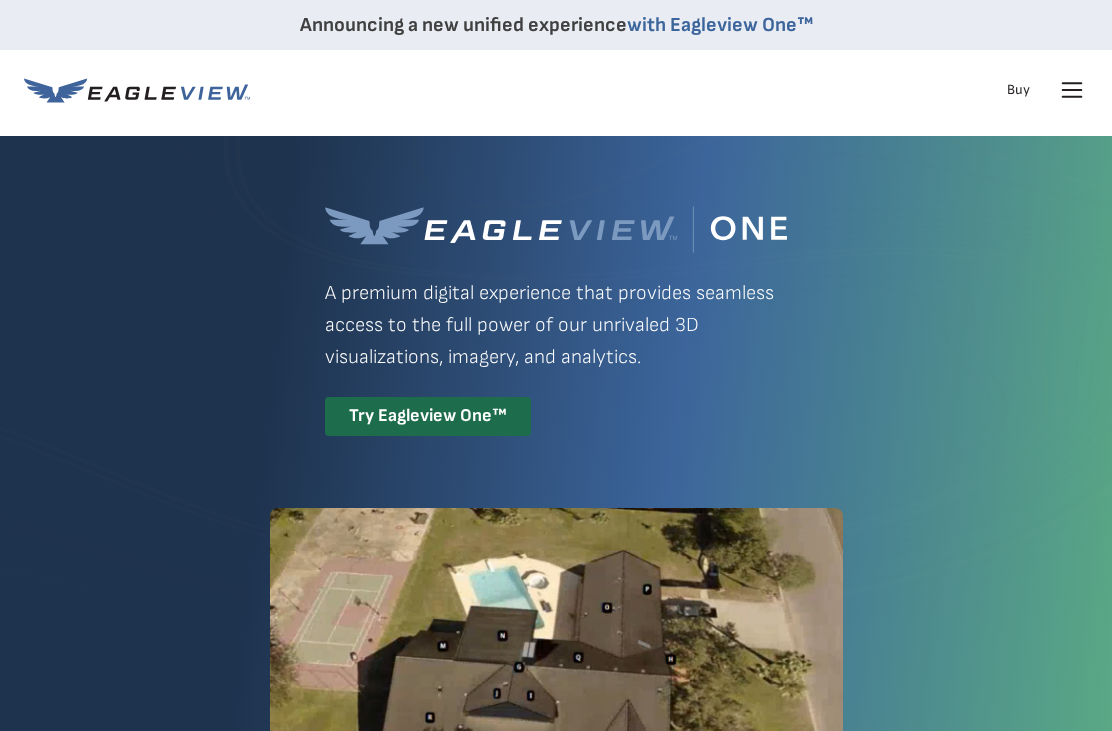 scroll, scrollTop: 0, scrollLeft: 0, axis: both 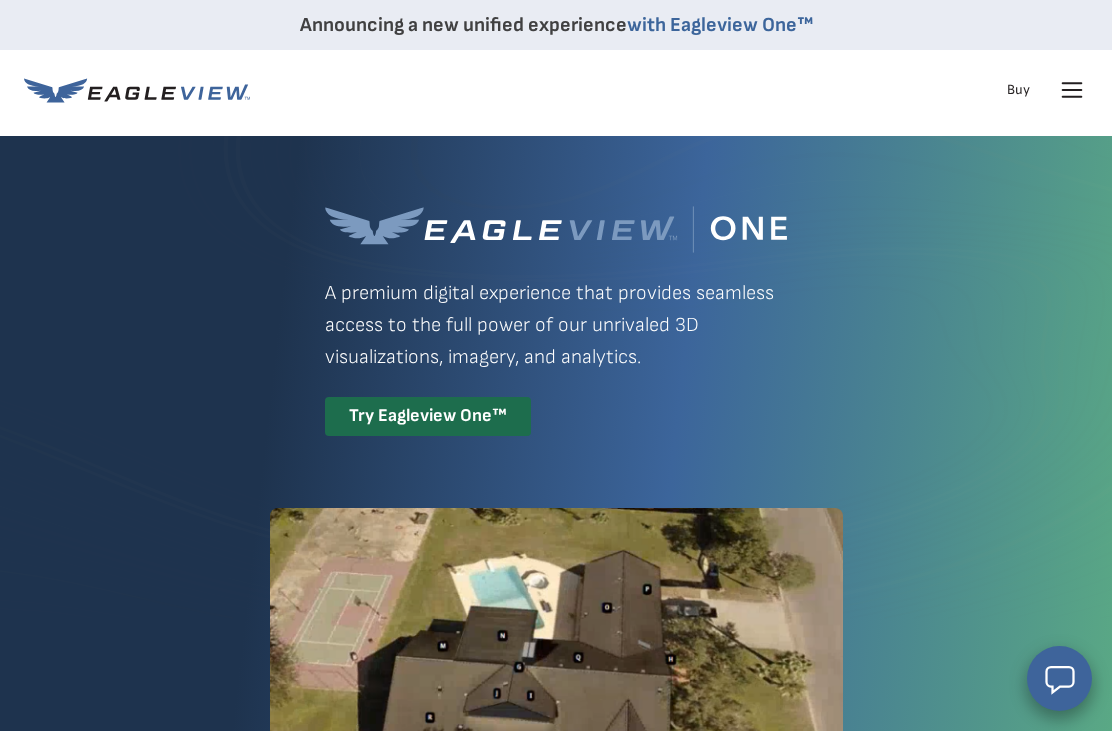 click 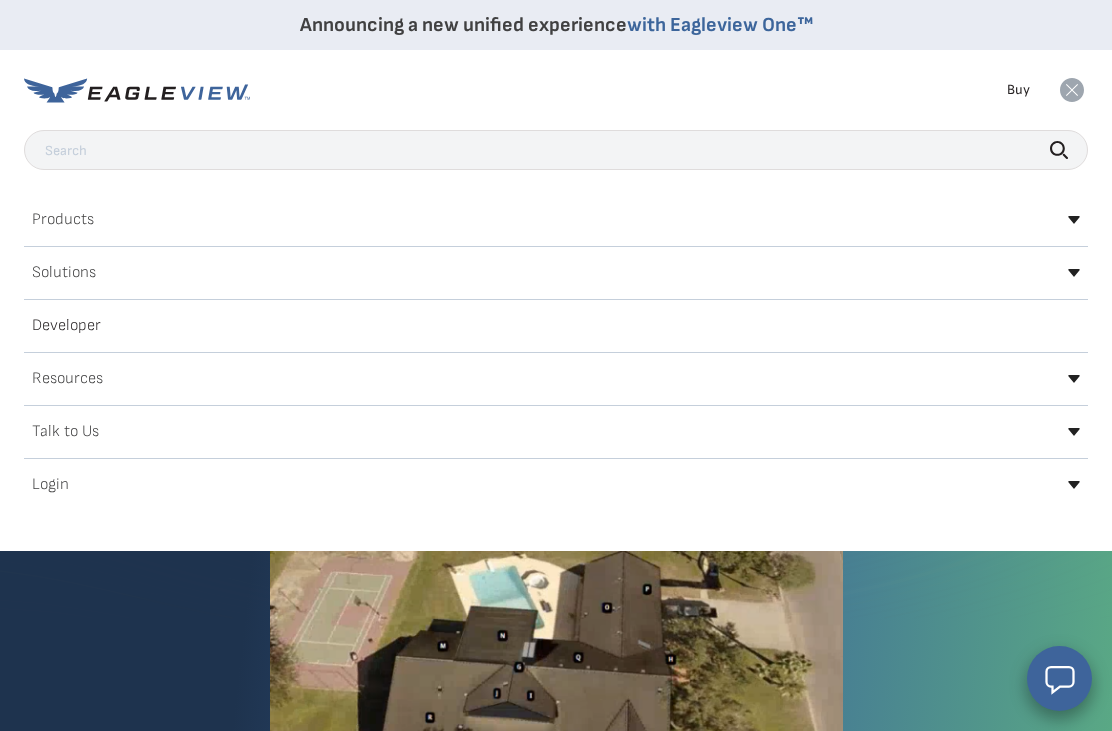 click on "Login" at bounding box center (556, 485) 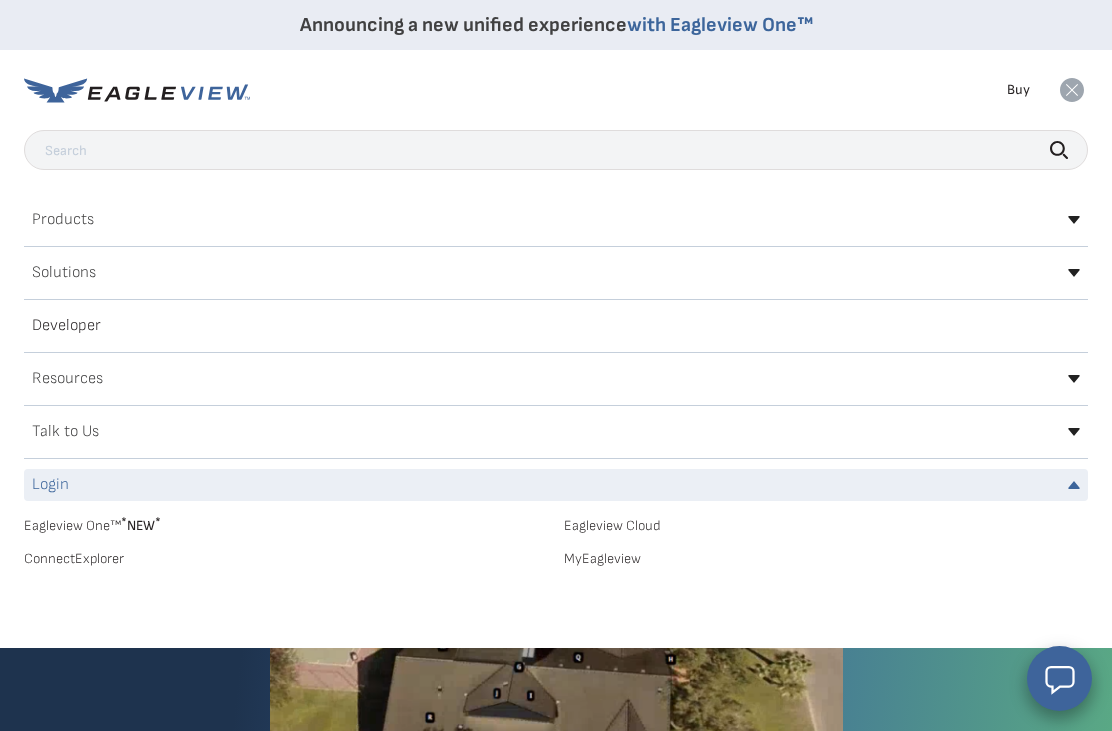 click on "EagleBot Online Discover how EagleView One transforms property insights with AI ×" at bounding box center [845, 571] 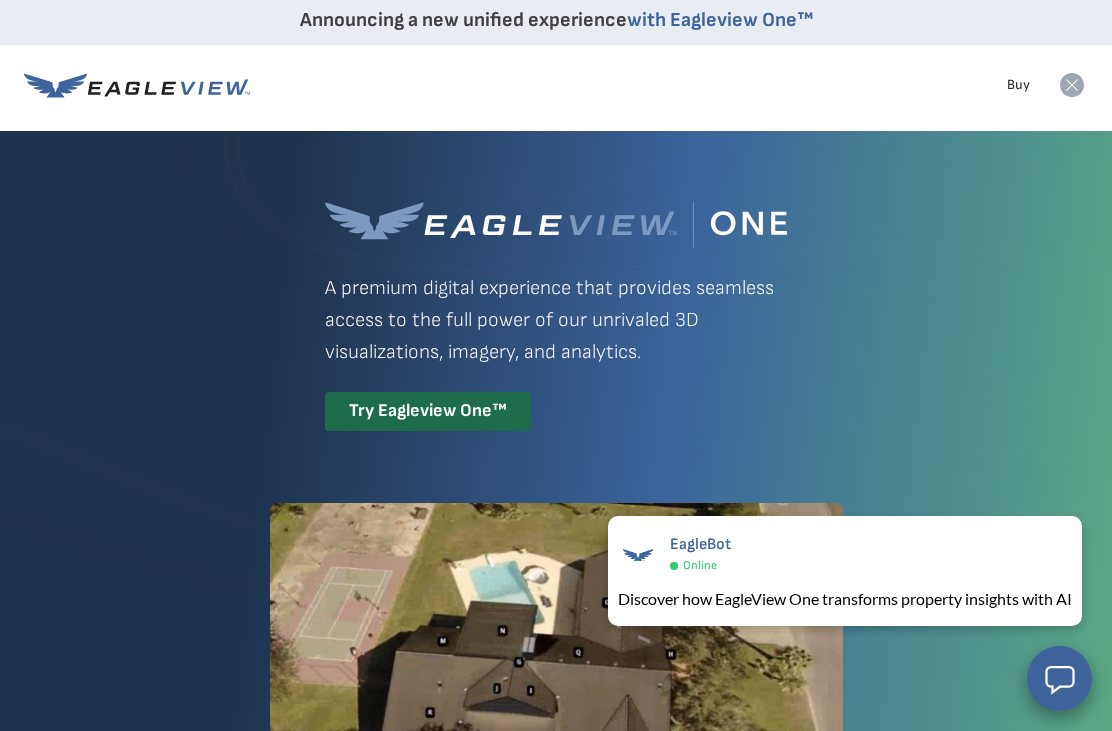 scroll, scrollTop: 0, scrollLeft: 0, axis: both 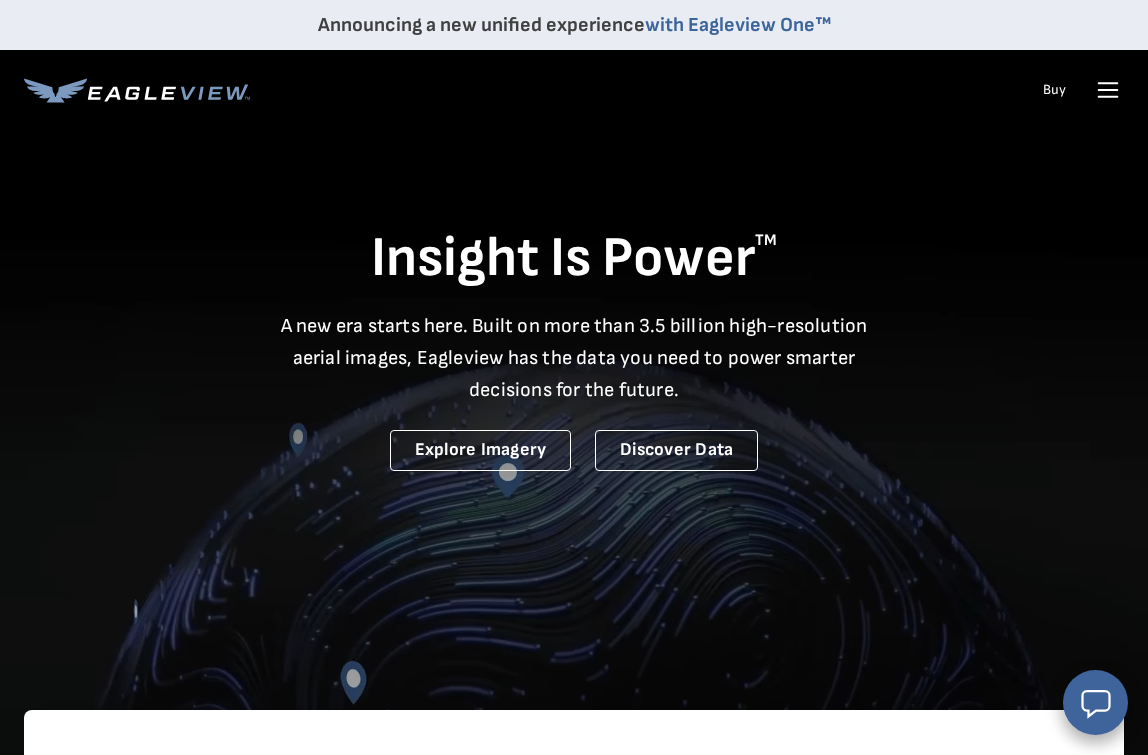 click on "Buy" at bounding box center (1054, 90) 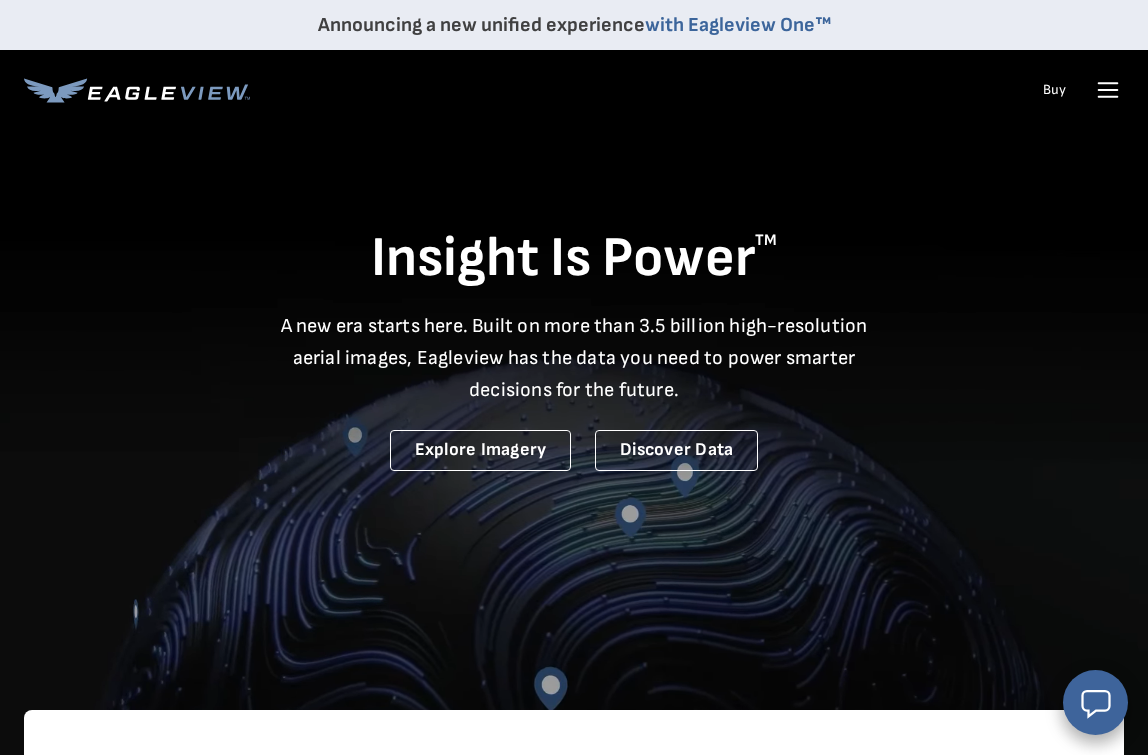 click on "Buy" at bounding box center [1054, 90] 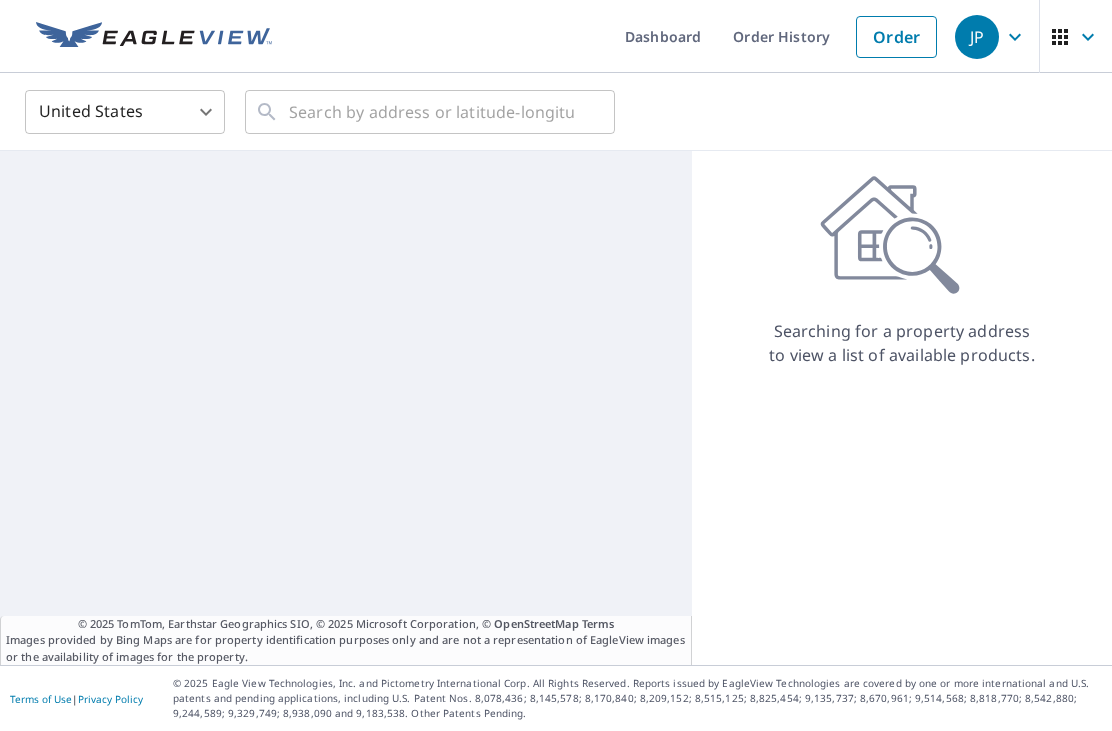 scroll, scrollTop: 0, scrollLeft: 0, axis: both 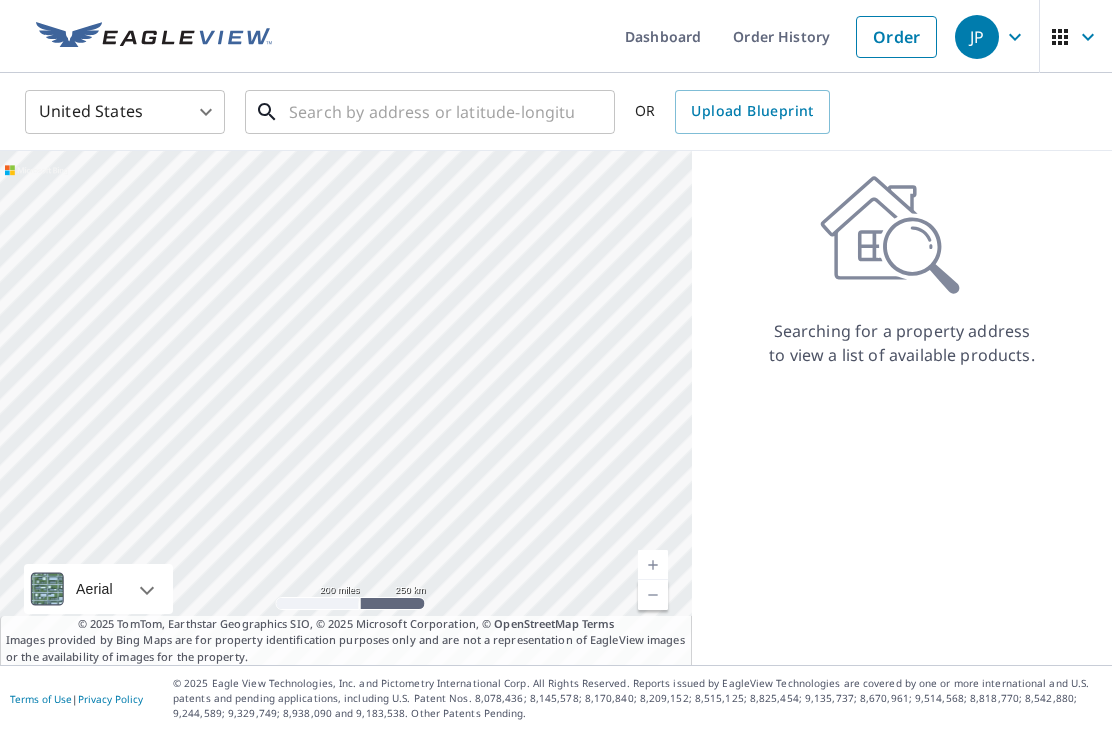 click at bounding box center [431, 112] 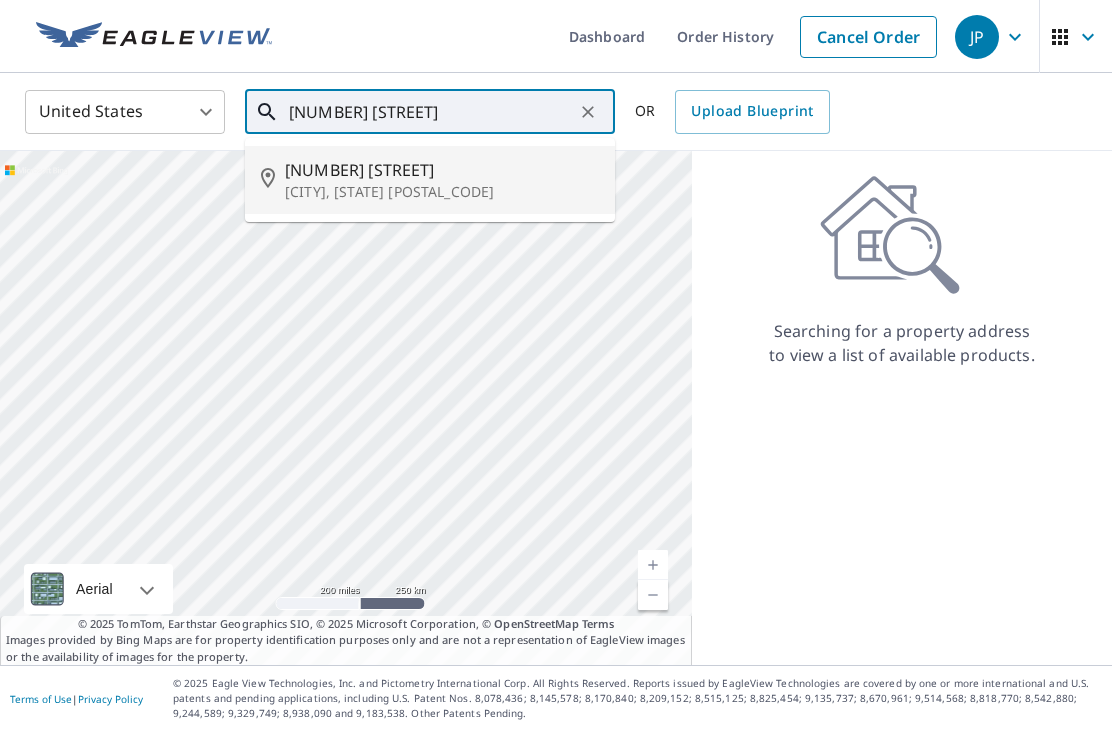 click on "[NUMBER] [STREET]" at bounding box center [442, 170] 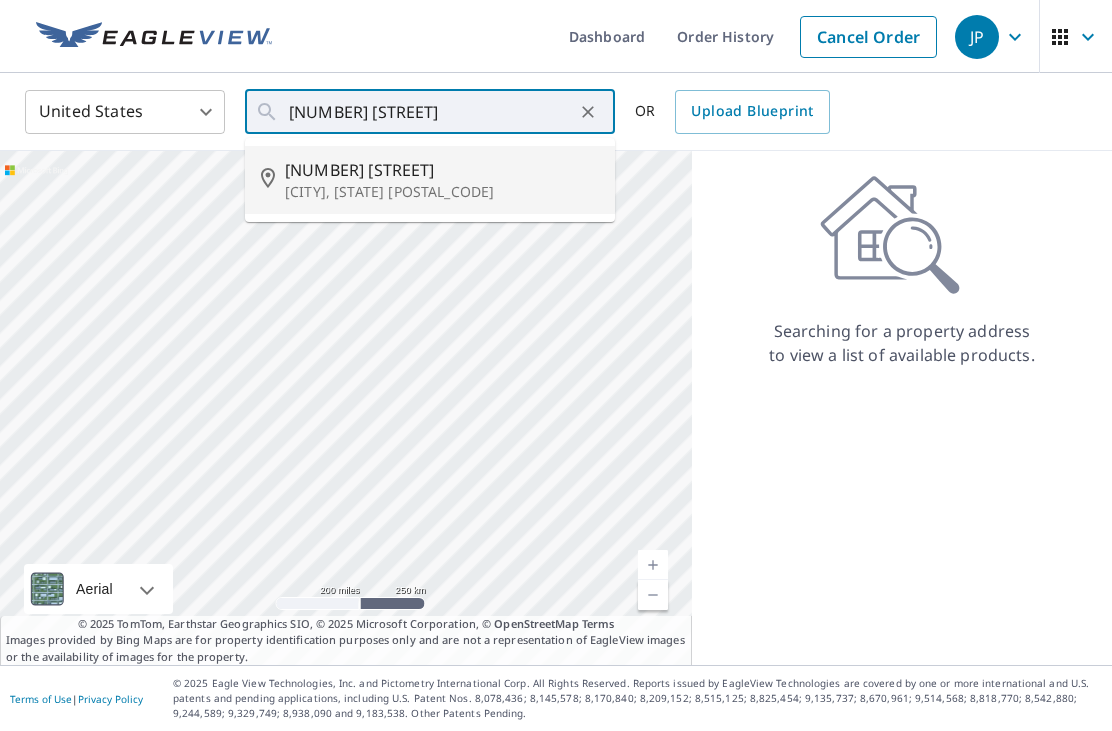 type on "[NUMBER] [STREET] [CITY], [STATE] [POSTAL_CODE]" 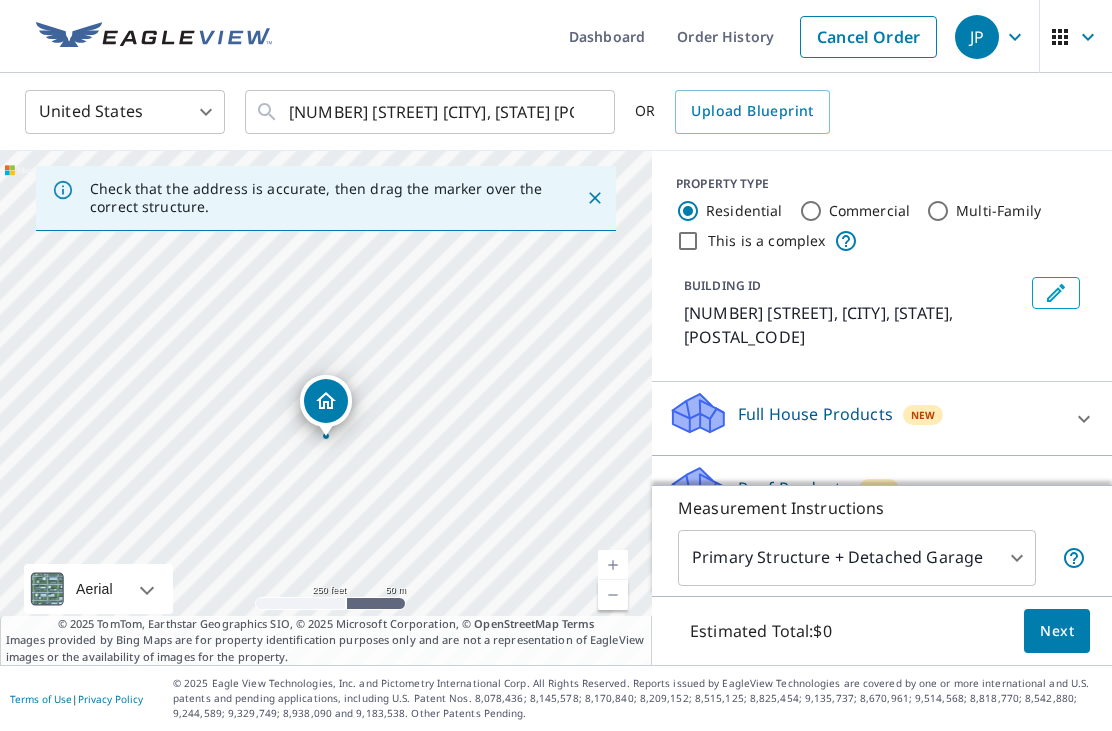 click at bounding box center [613, 565] 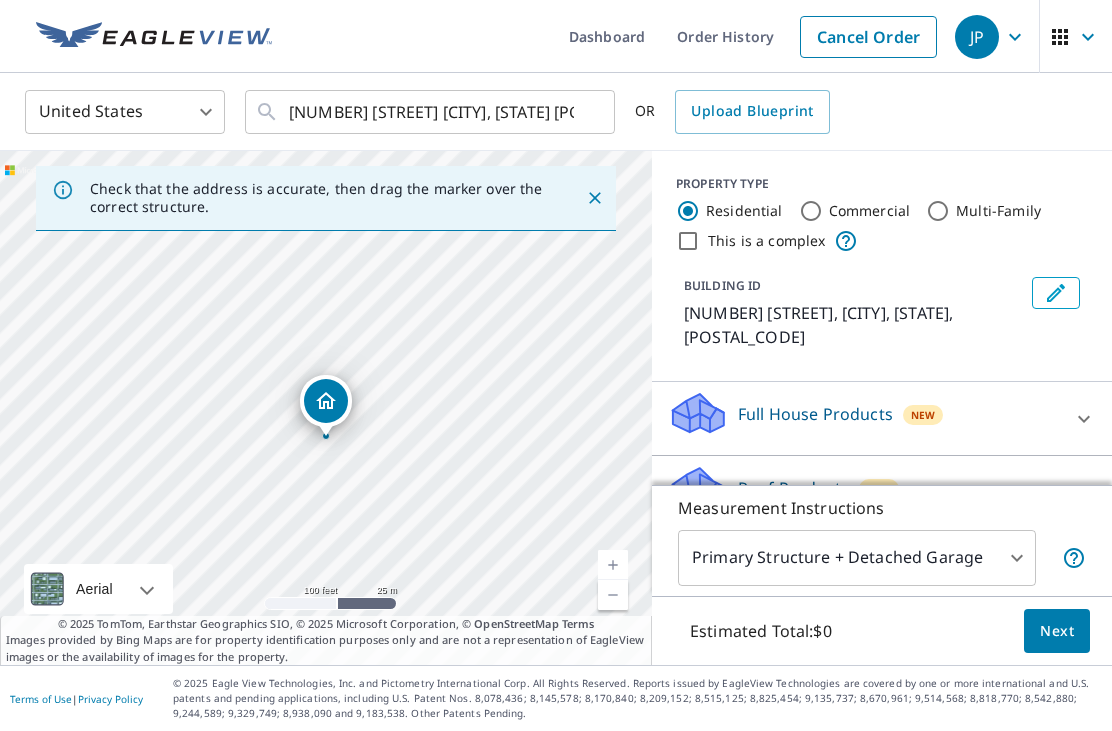 click at bounding box center (613, 565) 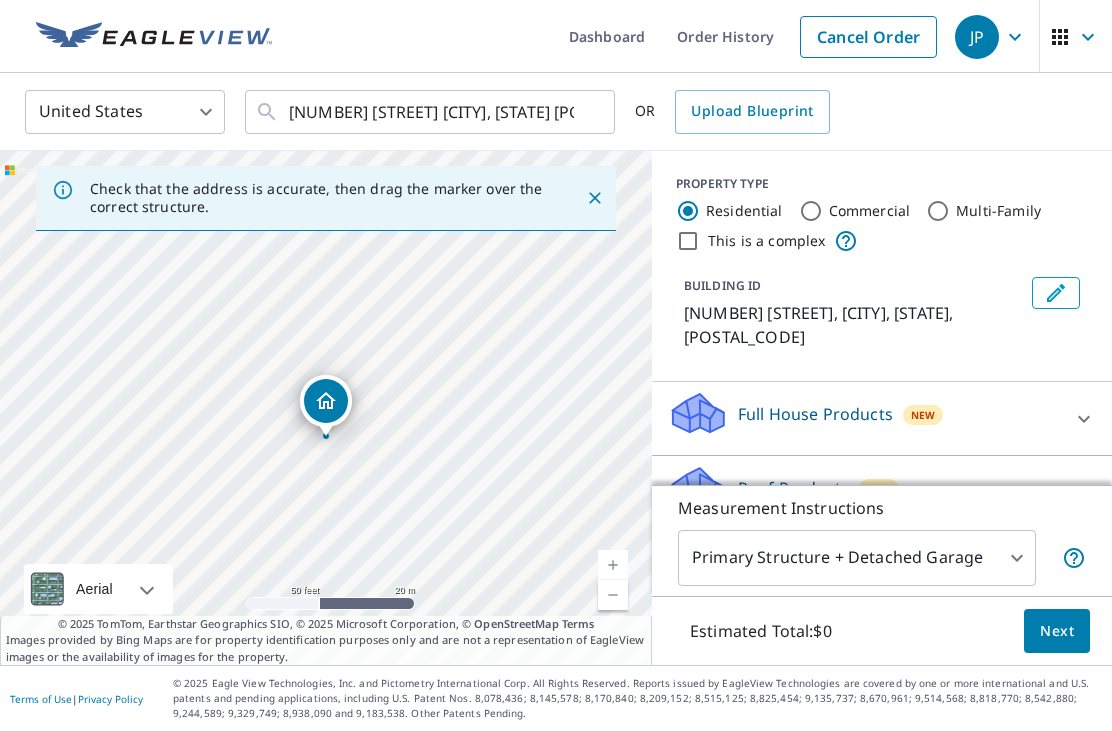 click at bounding box center [613, 565] 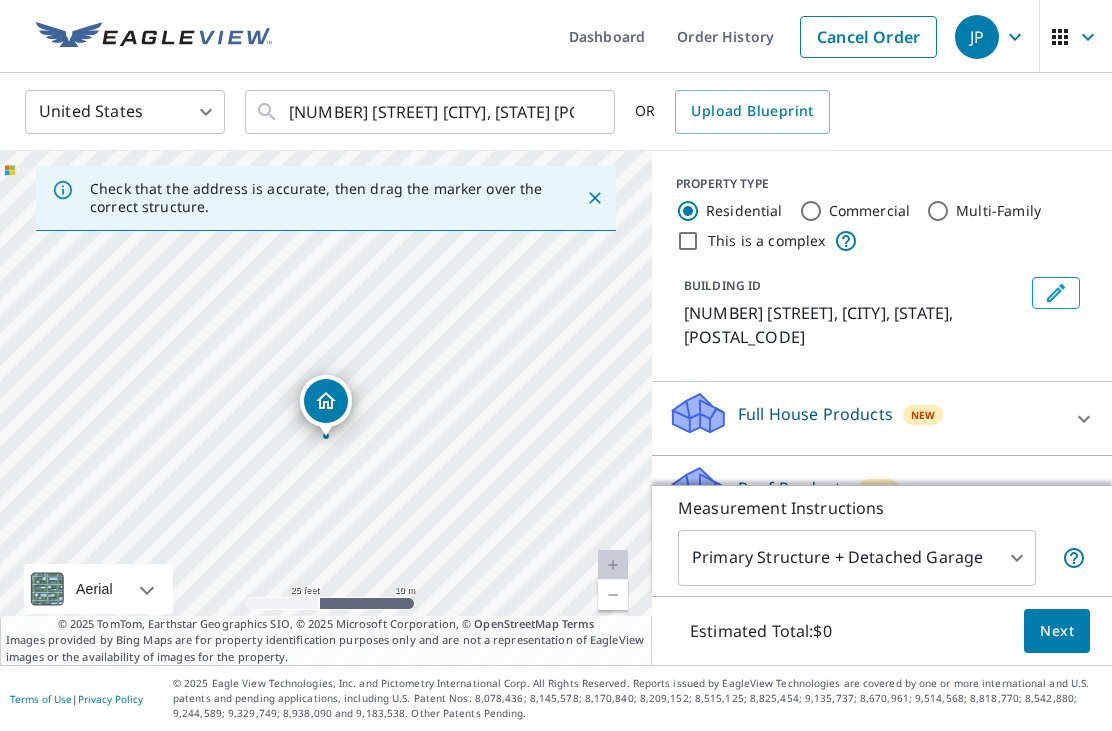 click 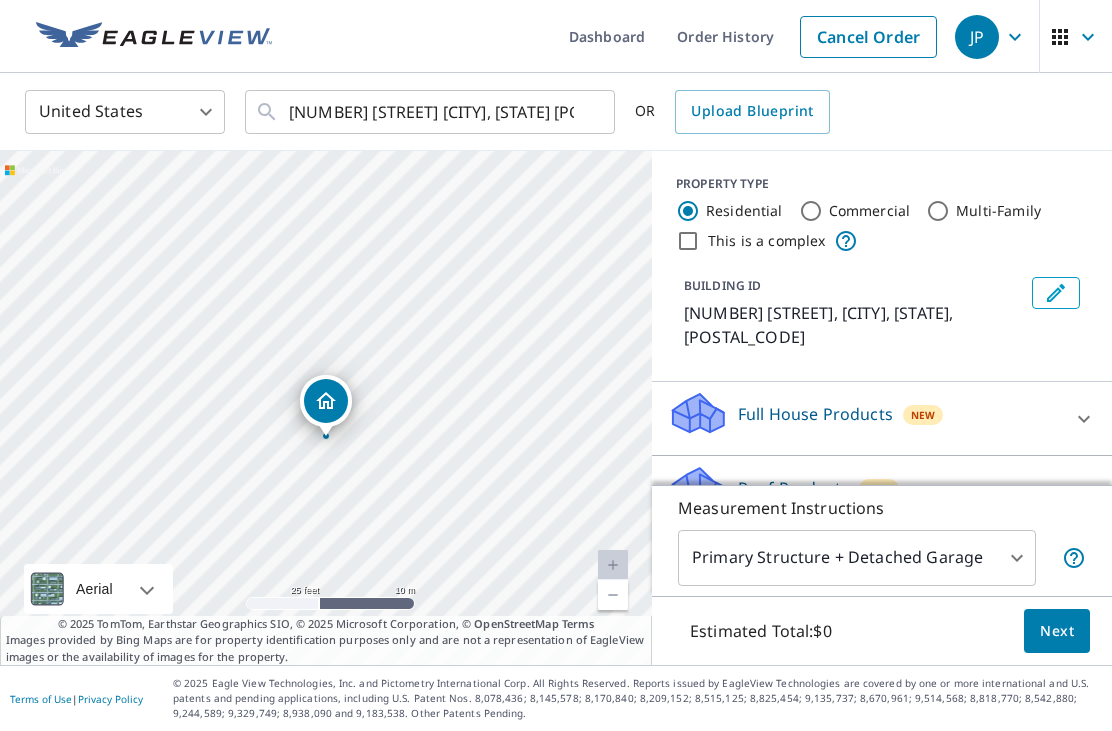 click 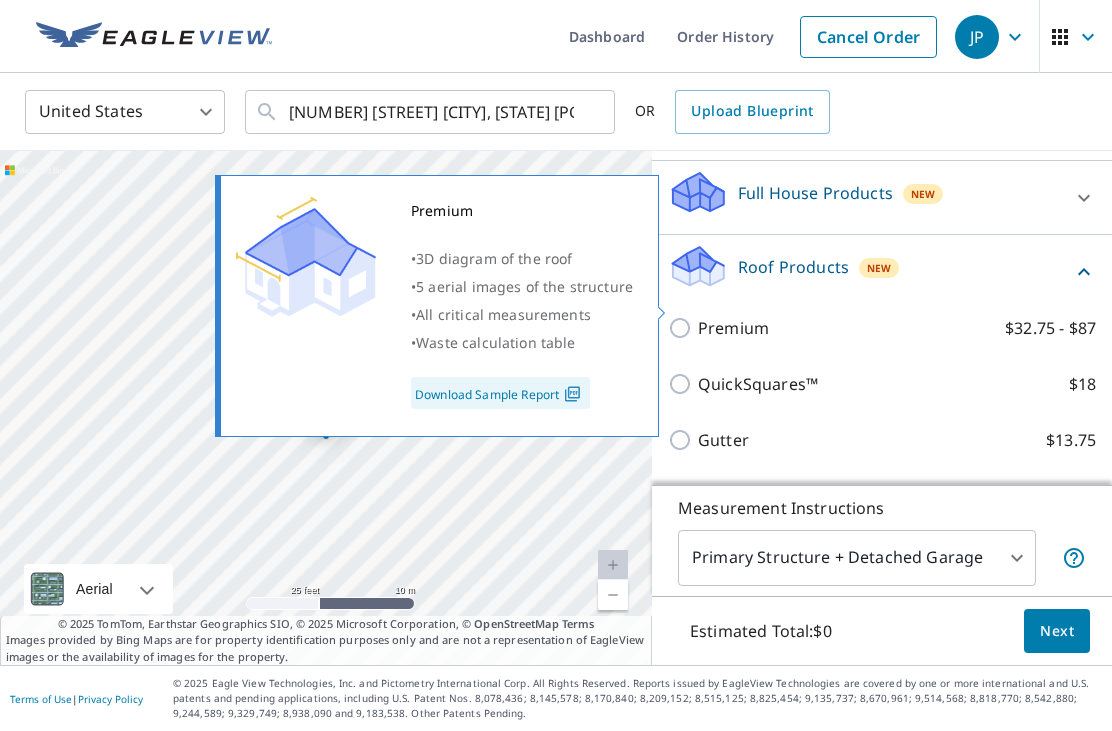 scroll, scrollTop: 222, scrollLeft: 0, axis: vertical 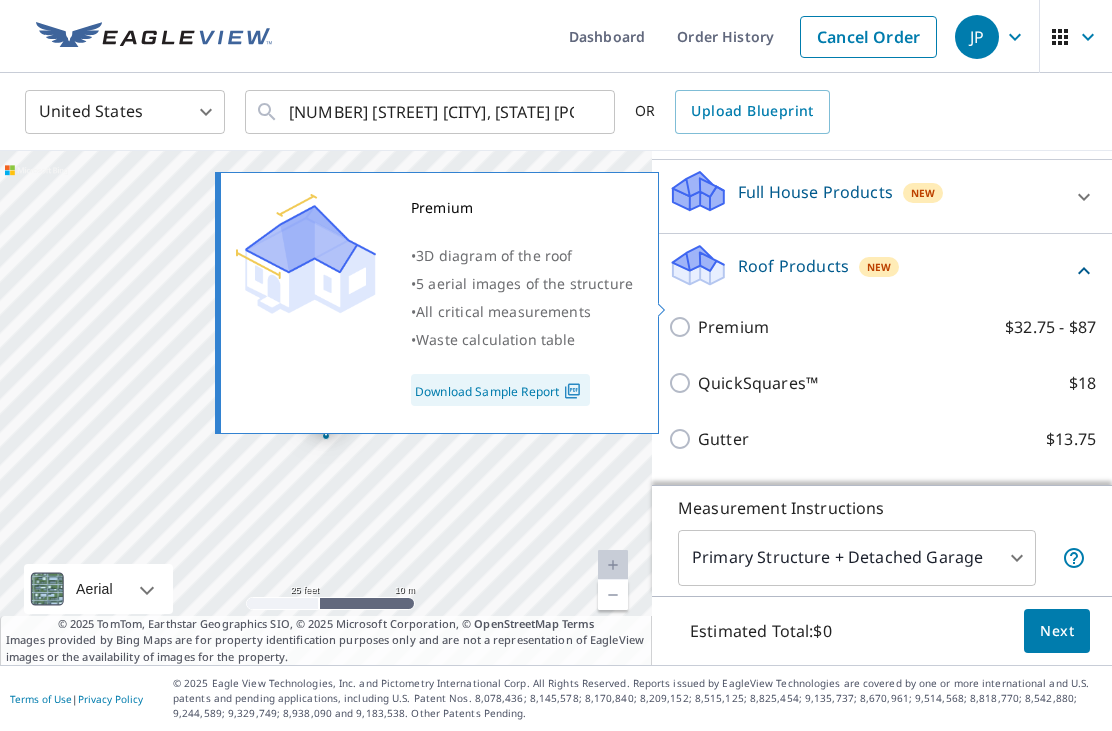 click on "Premium $32.75 - $87" at bounding box center (683, 327) 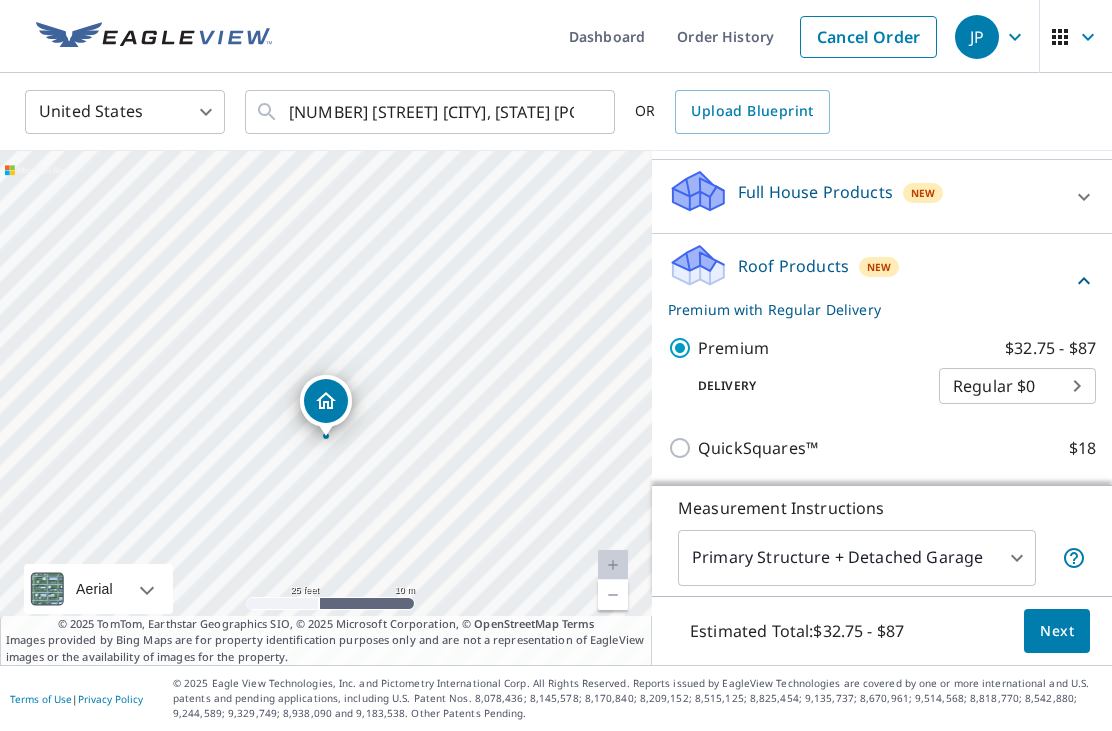click on "QuickSquares™ $18" at bounding box center (683, 448) 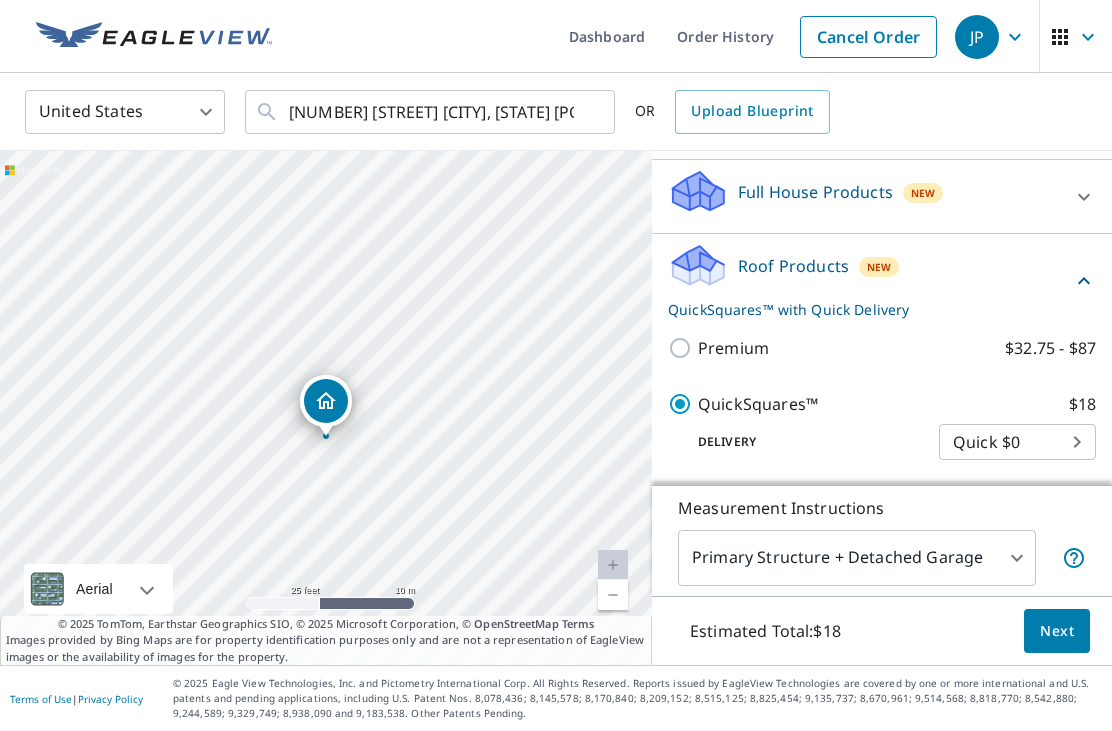 click on "QuickSquares™" at bounding box center [758, 404] 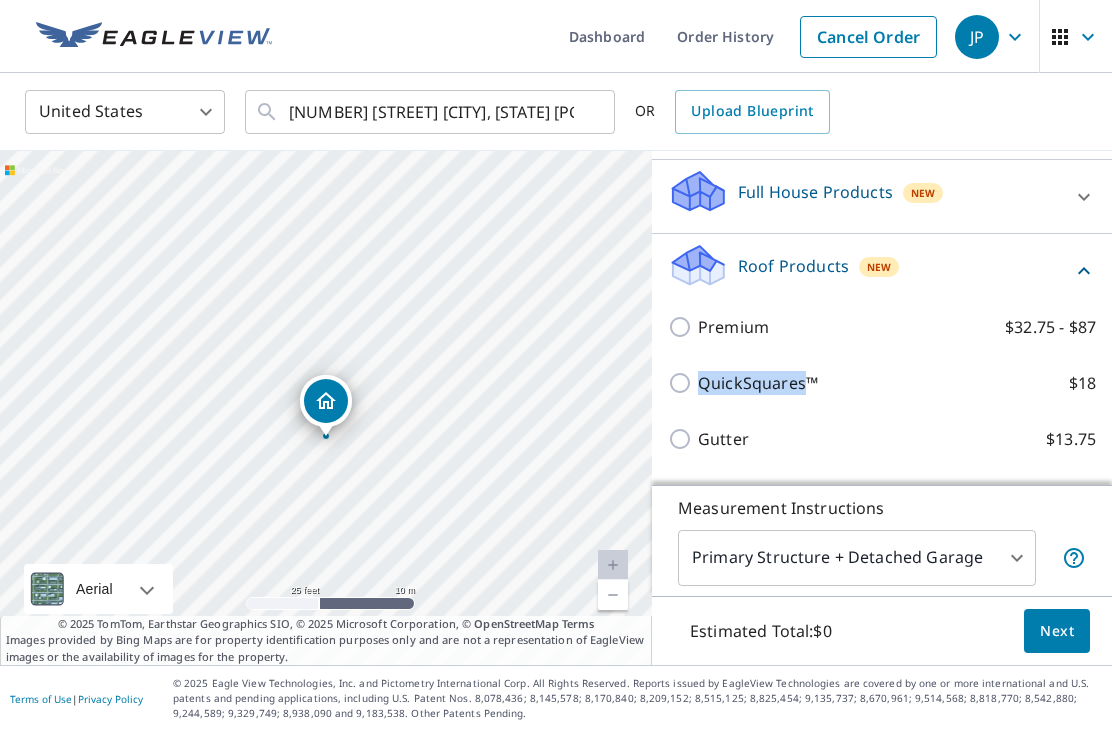 click on "Bid Perfect™ $18" at bounding box center [683, 495] 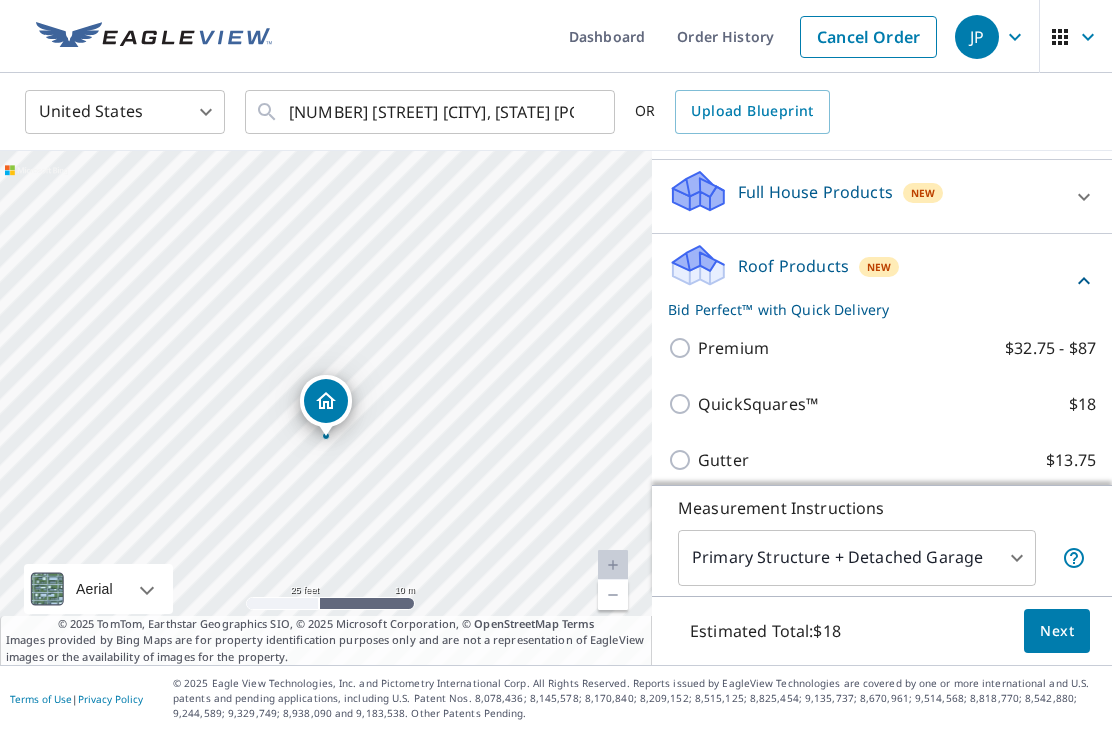 click on "Bid Perfect™" at bounding box center (746, 516) 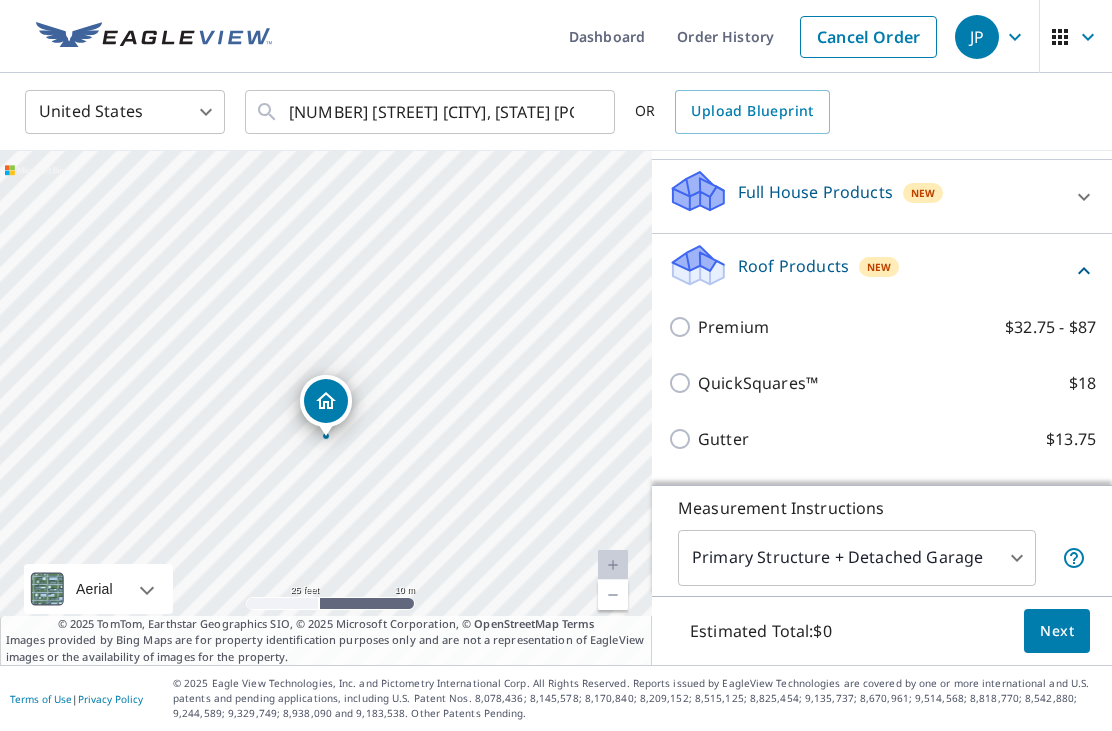 click on "Bid Perfect™" at bounding box center [746, 495] 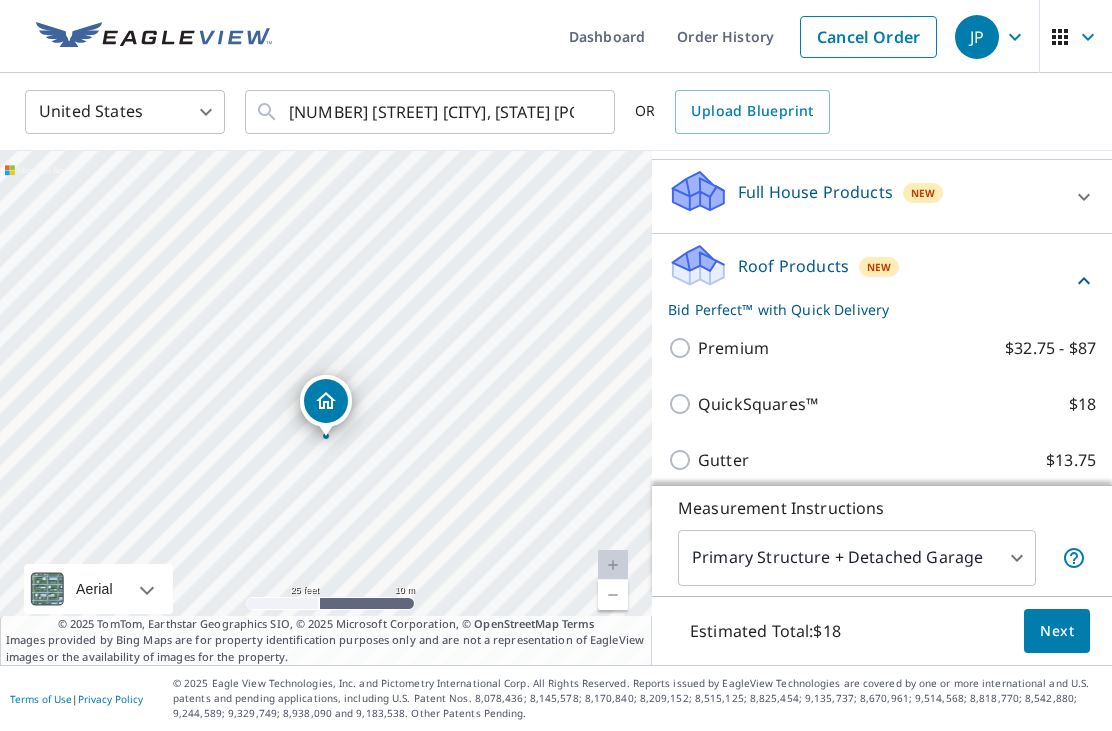 click on "Bid Perfect™" at bounding box center (746, 516) 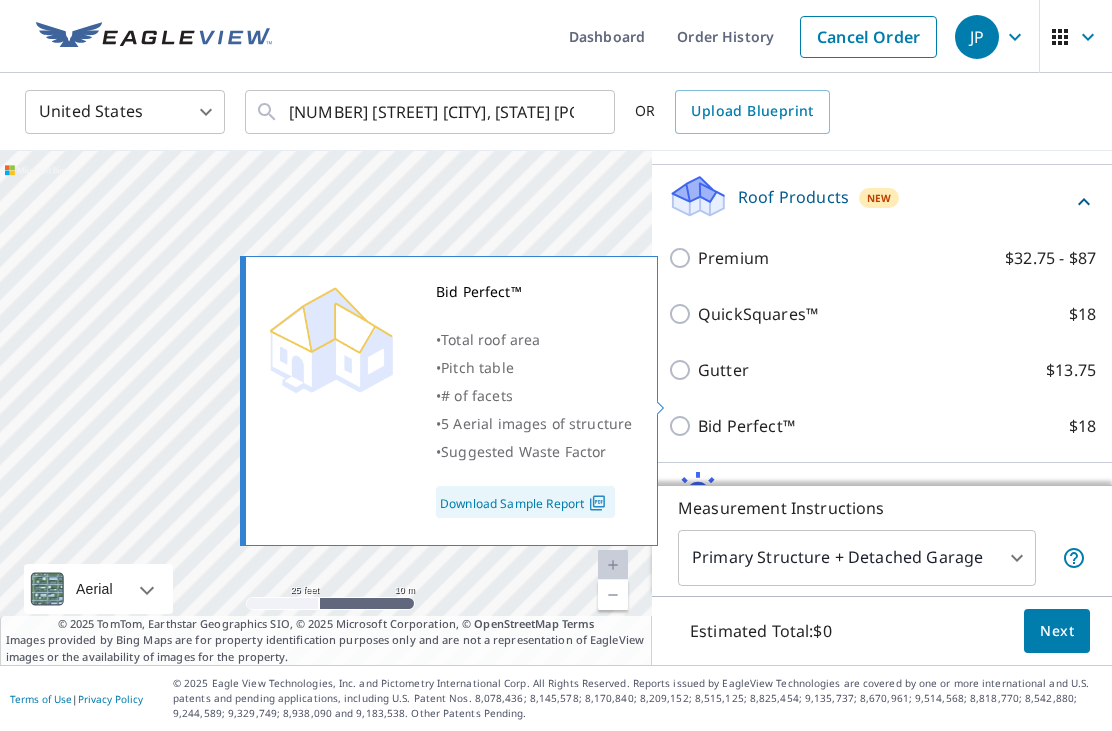 scroll, scrollTop: 290, scrollLeft: 0, axis: vertical 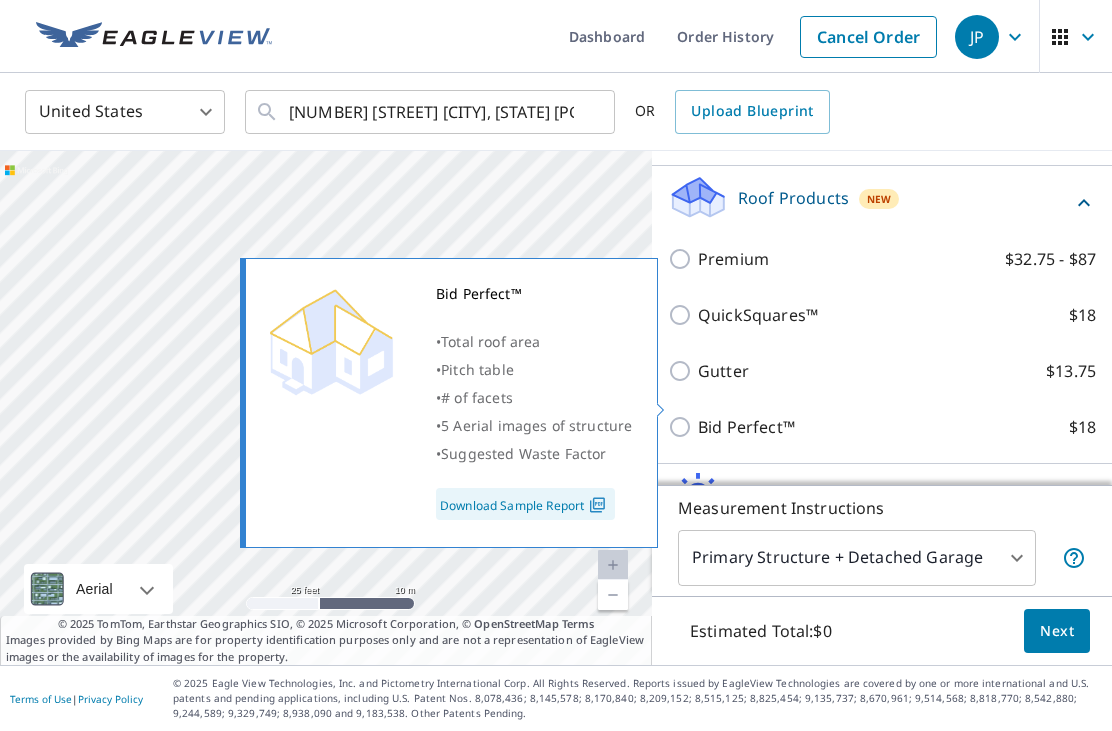 click on "Premium $32.75 - $87" at bounding box center (683, 259) 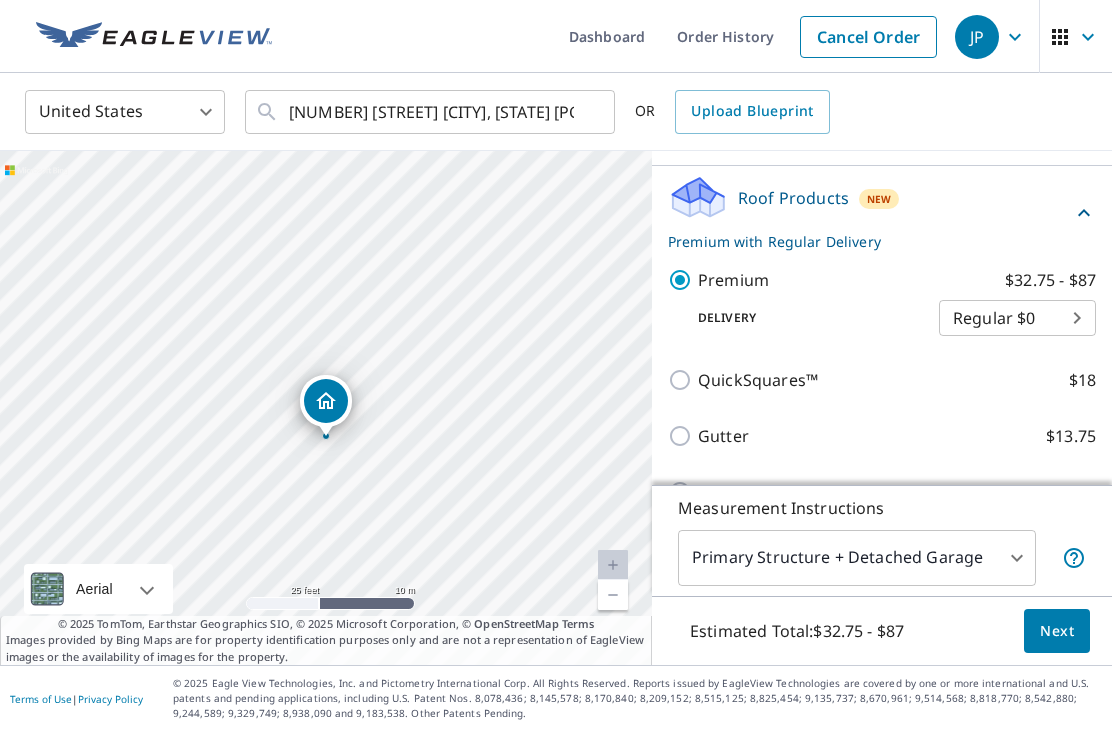 click on "[NUMBER] [STREET] [CITY], [STATE] [POSTAL_CODE] ​ OR Upload Blueprint [NUMBER] [STREET] [CITY], [STATE] [POSTAL_CODE] Aerial Road A standard road map Aerial A detailed look from above Labels Labels 25 feet 10 m © 2025 TomTom, © Vexcel Imaging, © 2025 Microsoft Corporation,  © OpenStreetMap Terms © 2025 TomTom, Earthstar Geographics SIO, © 2025 Microsoft Corporation, ©   OpenStreetMap   Terms Images provided by Bing Maps are for property identification purposes only and are not a representation of EagleView images or the availability of images for the property. PROPERTY TYPE Residential Commercial Multi-Family This is a complex BUILDING ID [NUMBER] [STREET], [CITY], [STATE], [POSTAL_CODE] Full House Products New Full House™ $105 Roof Products New Premium with Regular Delivery Premium $32.75 - $87 Delivery Regular $0 8 ​ QuickSquares™ $18 Gutter $13.75 Bid Perfect™ $18 Solar Products New Inform Essentials+ $63.25 Walls Products New Walls, Windows & Doors $78 Walls $40 1" at bounding box center (556, 365) 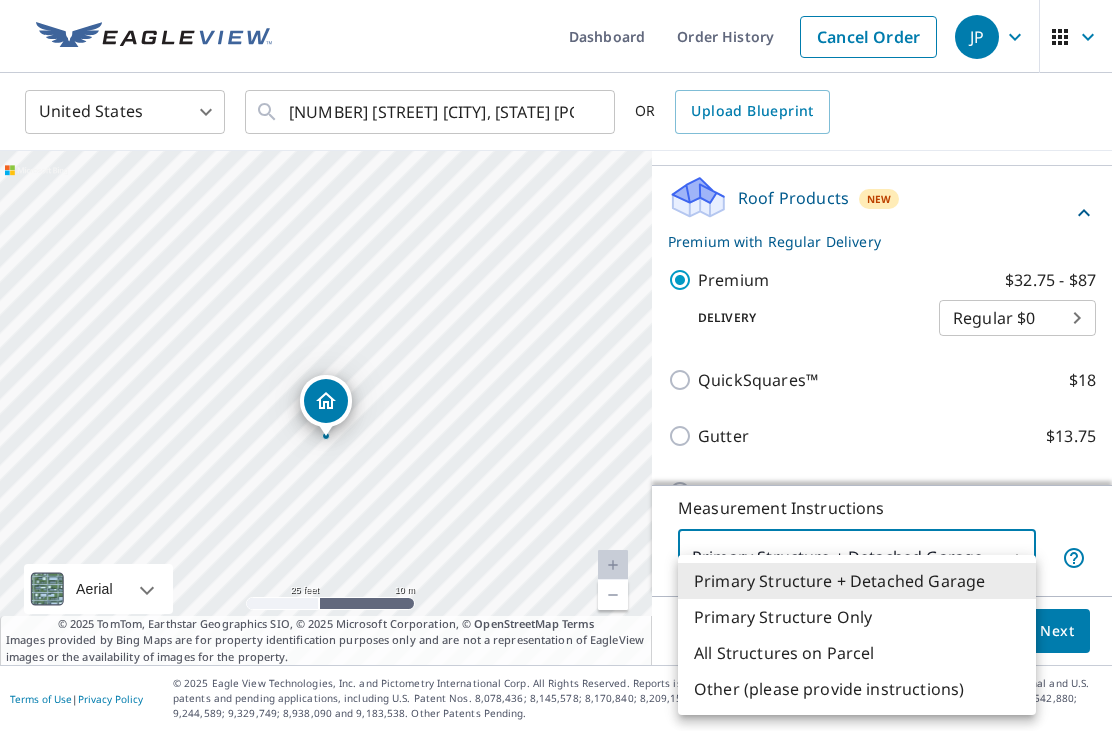 click on "Primary Structure Only" at bounding box center [857, 617] 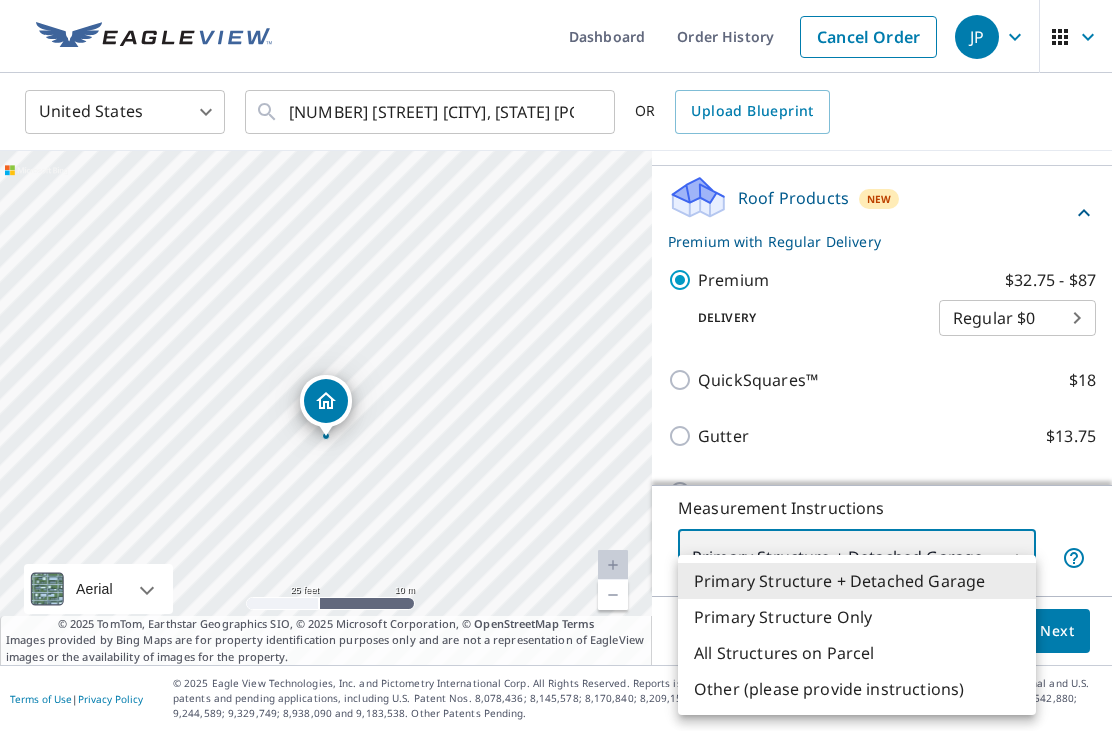 type on "2" 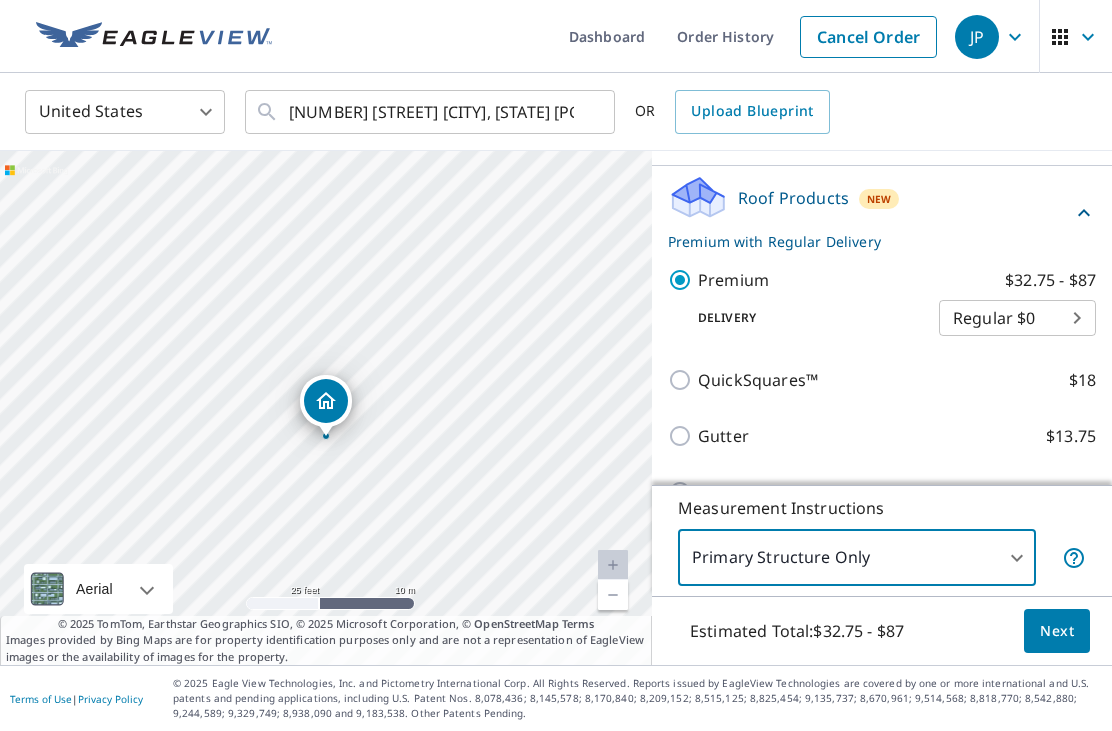 click on "Next" at bounding box center (1057, 631) 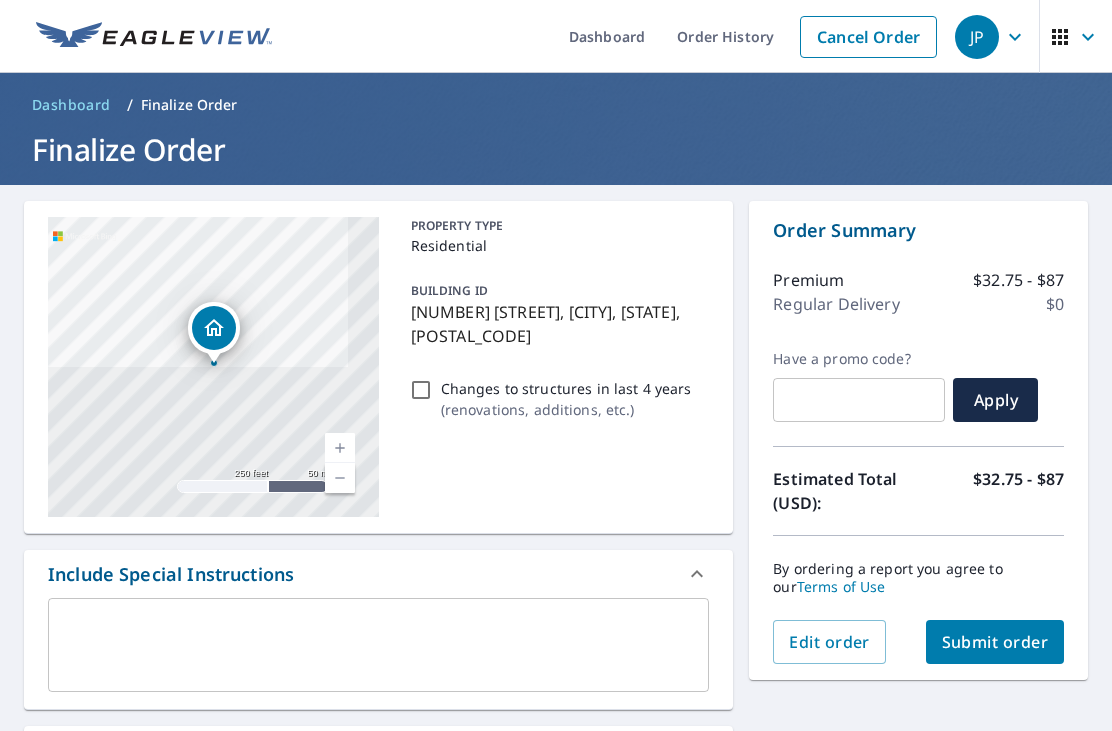 click on "Submit order" at bounding box center [995, 642] 